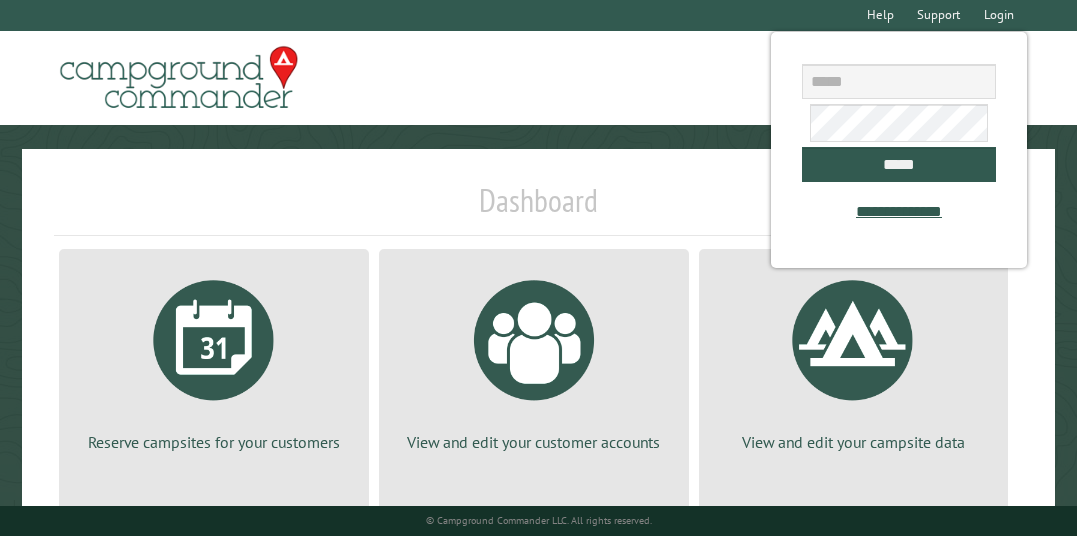 scroll, scrollTop: 0, scrollLeft: 0, axis: both 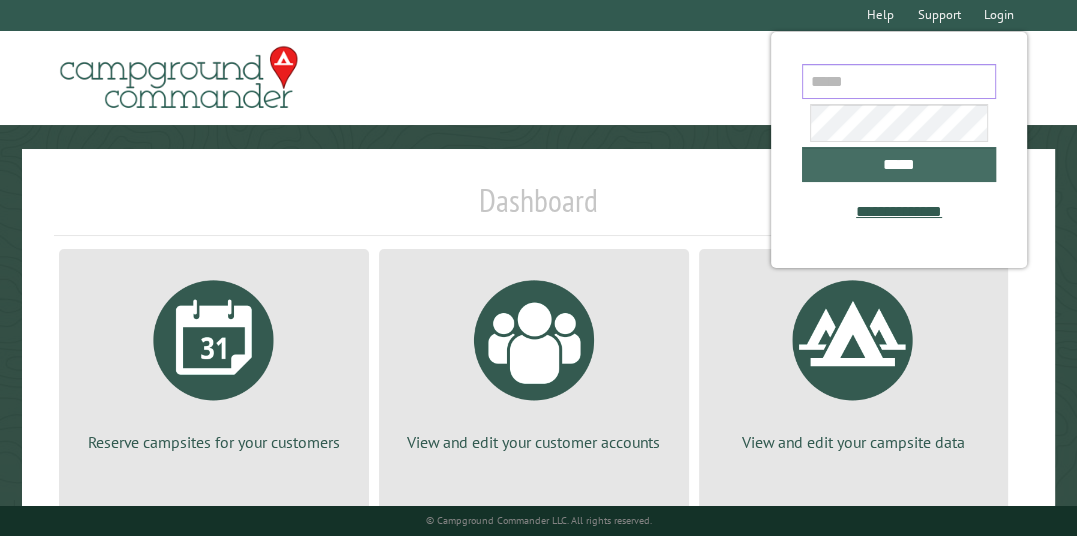 type on "**********" 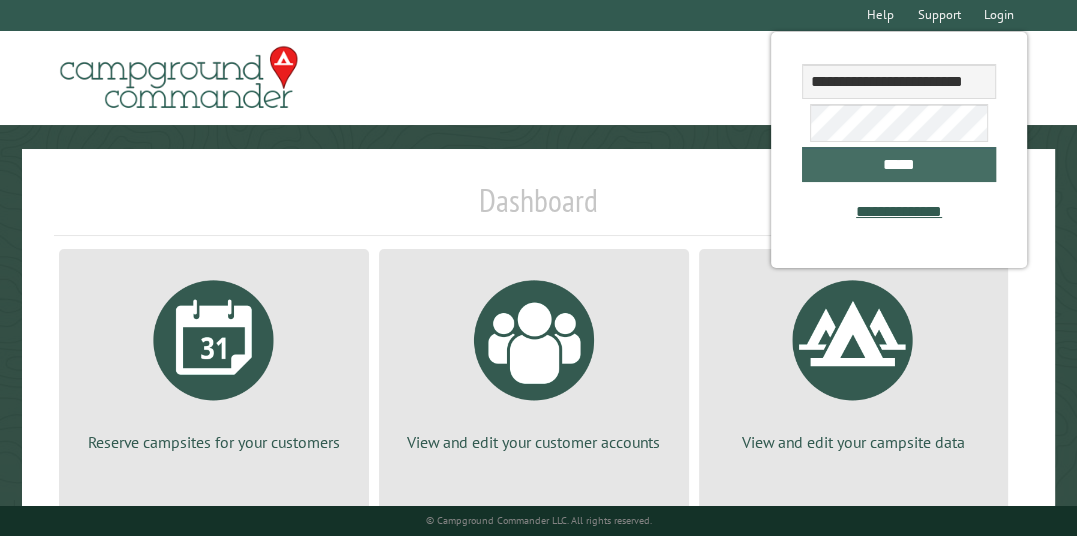 click on "*****" at bounding box center [899, 164] 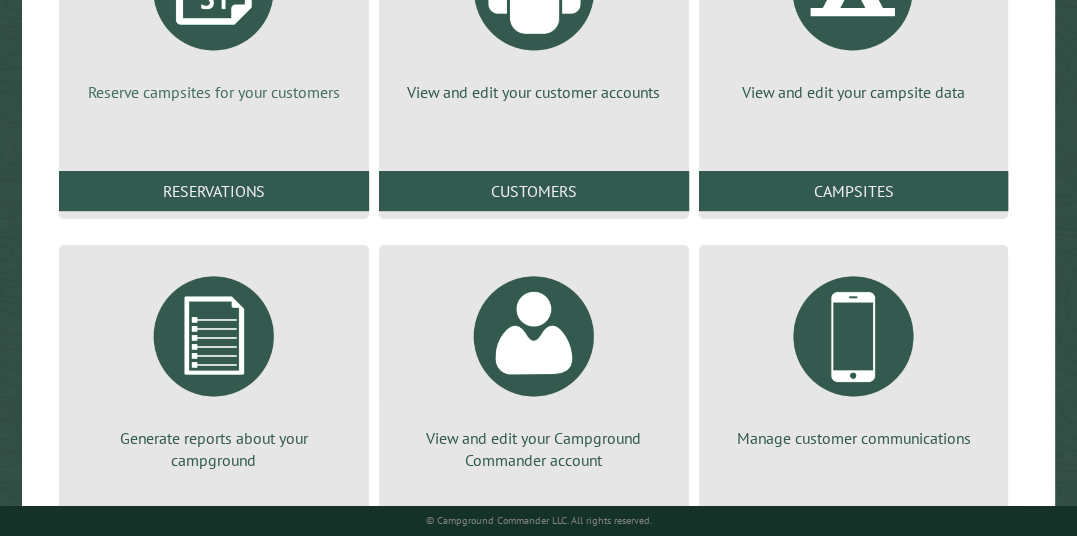 scroll, scrollTop: 465, scrollLeft: 0, axis: vertical 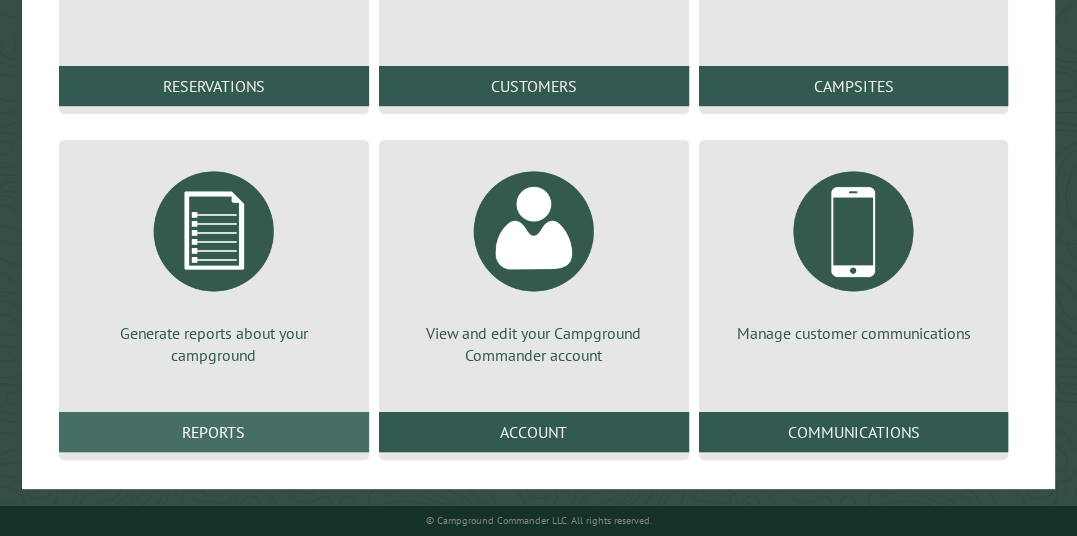 click on "Reports" at bounding box center [214, 432] 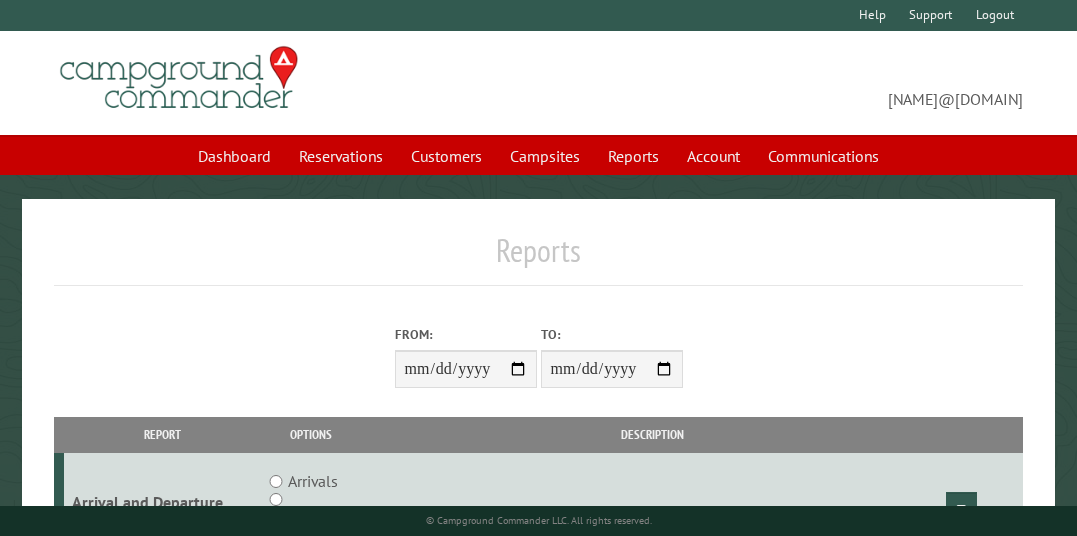 scroll, scrollTop: 0, scrollLeft: 0, axis: both 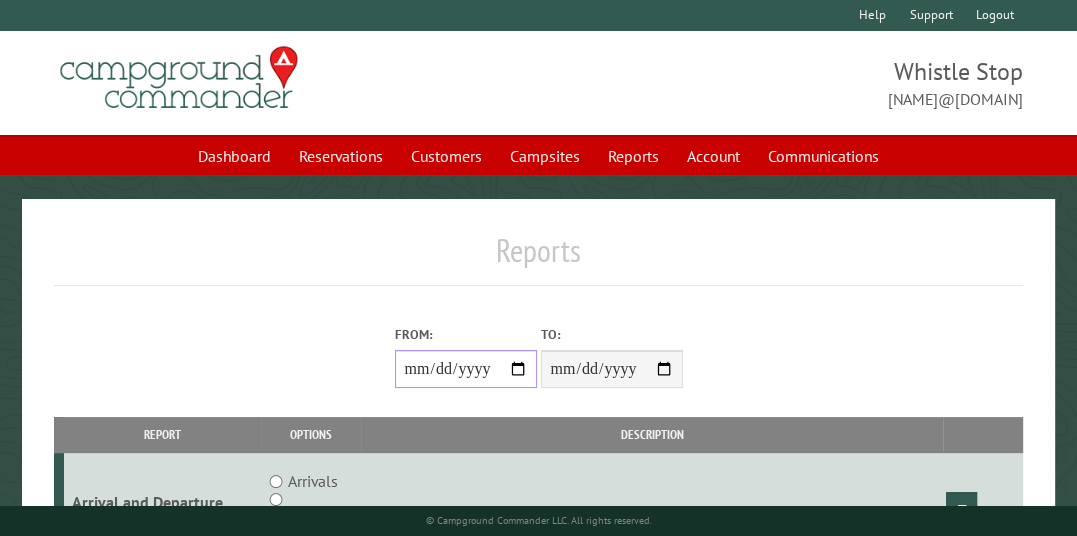 click on "From:" at bounding box center (466, 369) 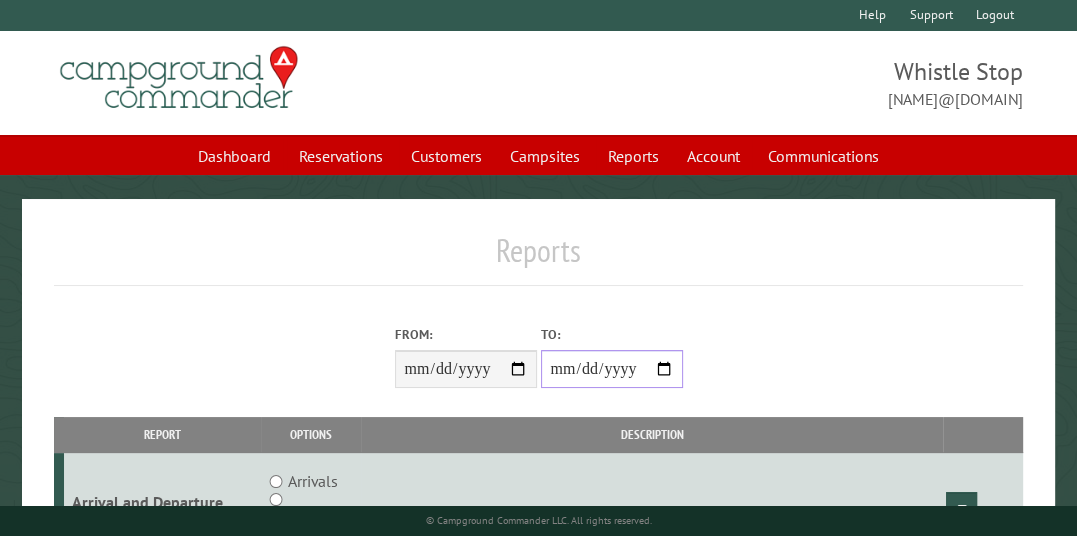 click on "**********" at bounding box center [612, 369] 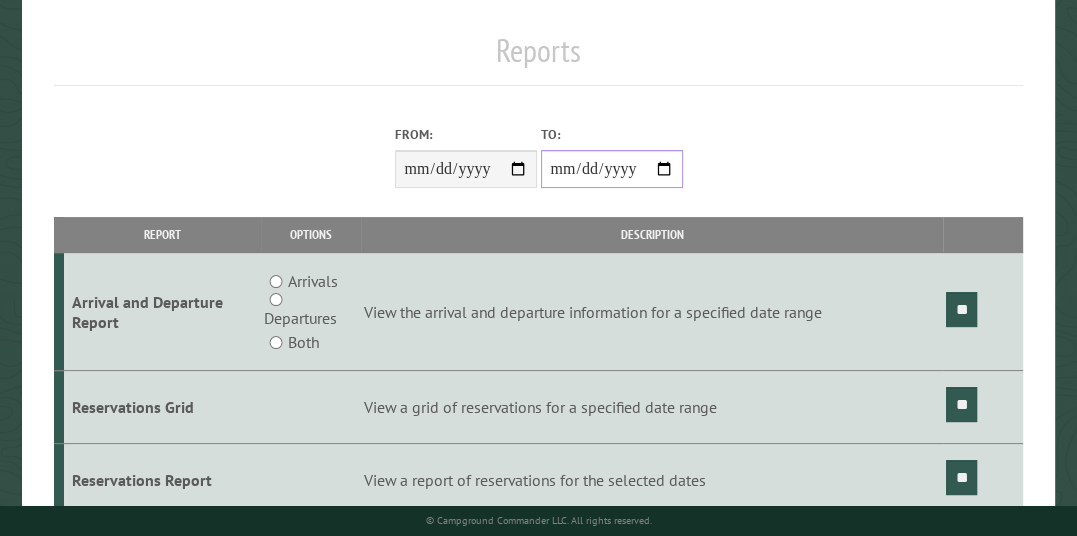 scroll, scrollTop: 202, scrollLeft: 0, axis: vertical 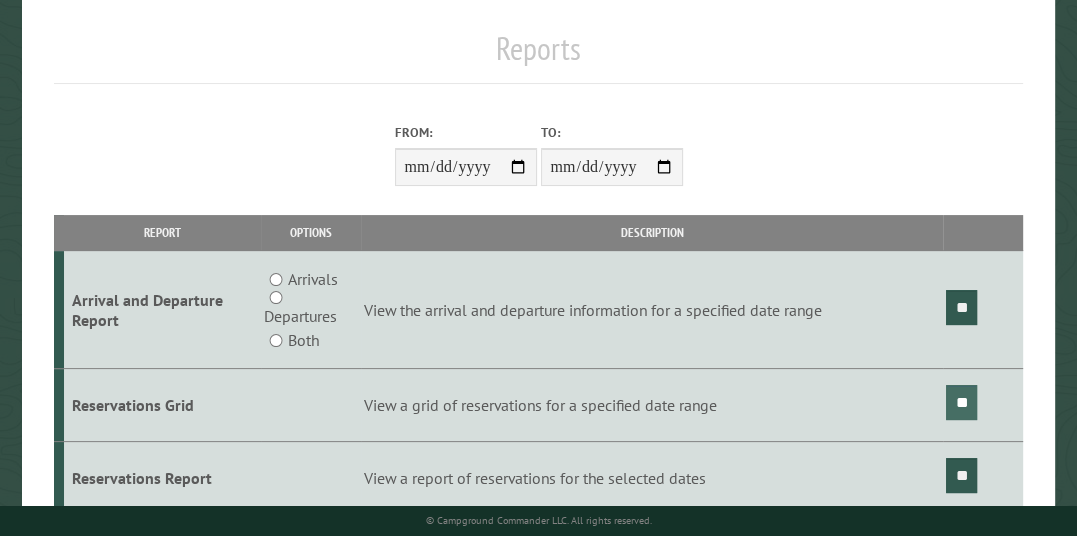 click on "**" at bounding box center [961, 402] 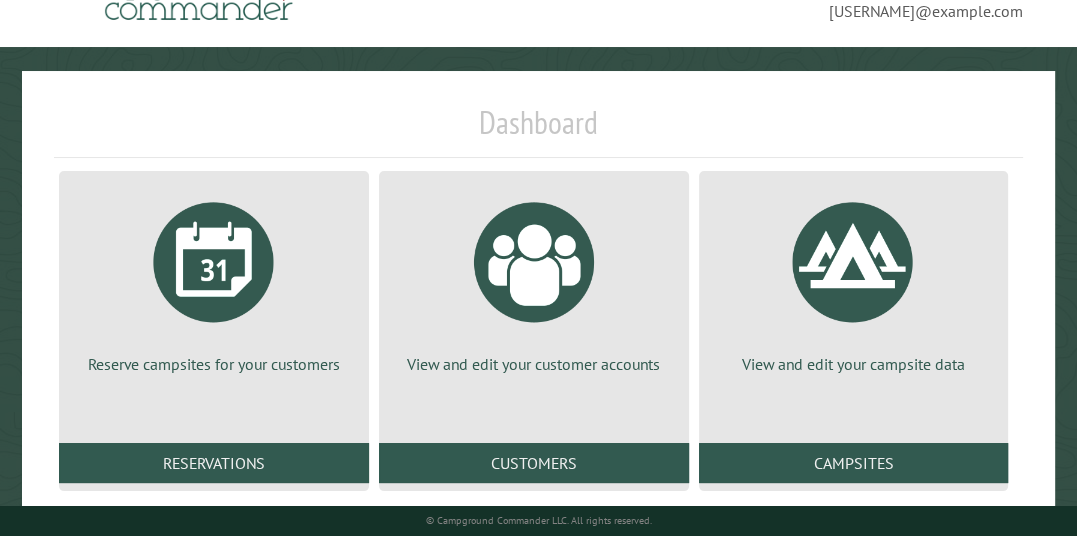 scroll, scrollTop: 465, scrollLeft: 0, axis: vertical 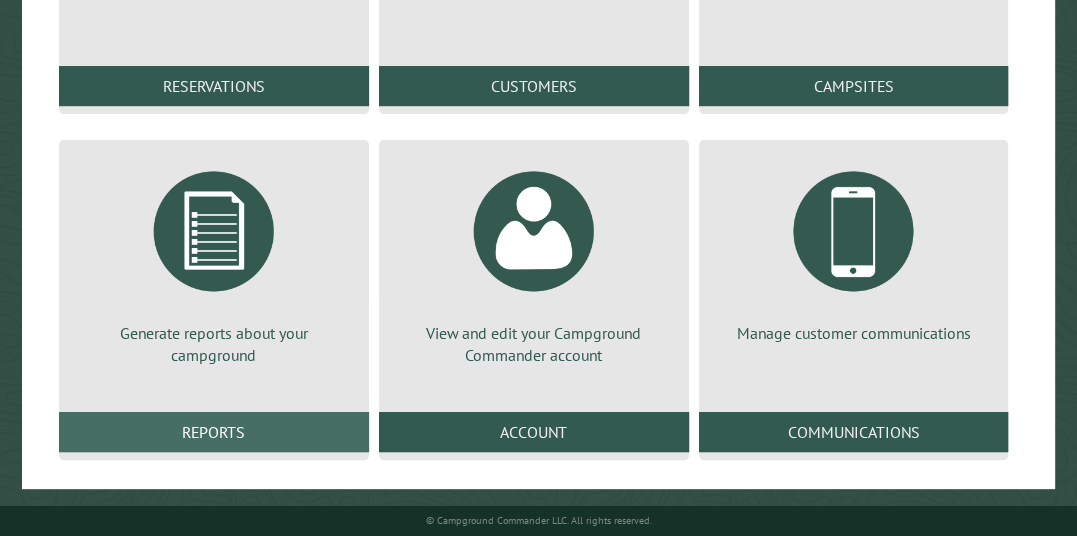 click on "Reports" at bounding box center [214, 432] 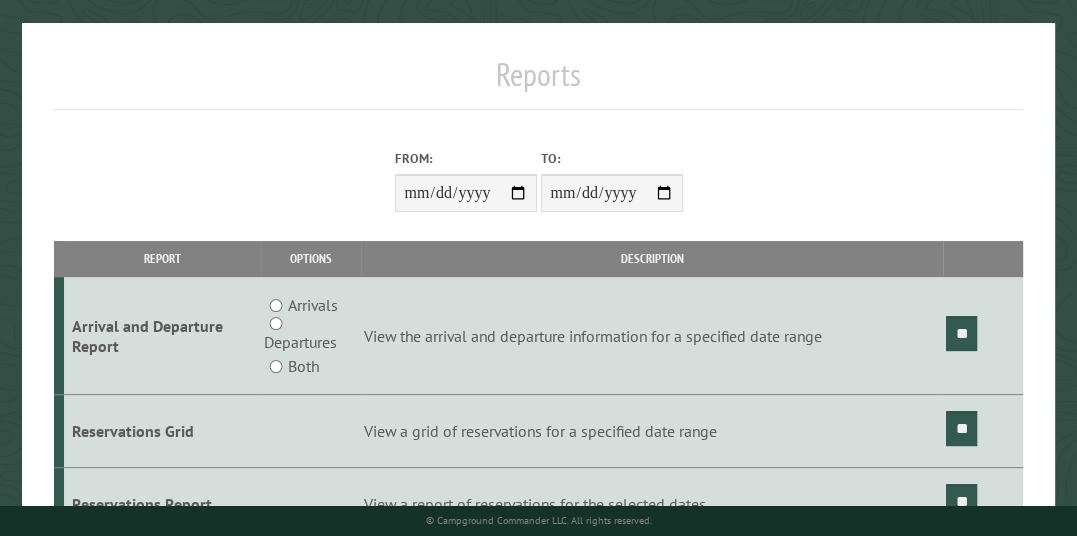 scroll, scrollTop: 200, scrollLeft: 0, axis: vertical 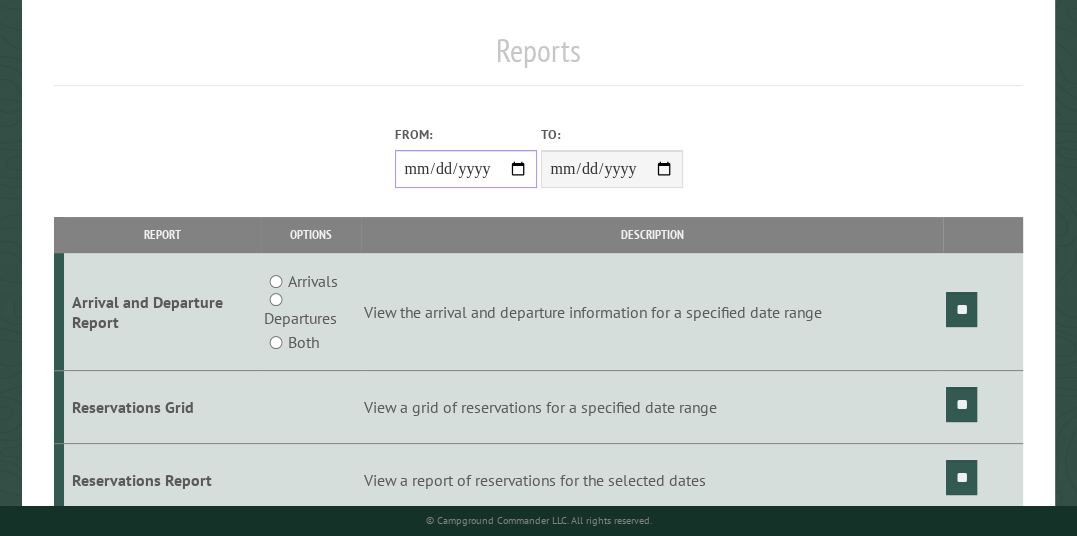 click on "From:" at bounding box center [466, 169] 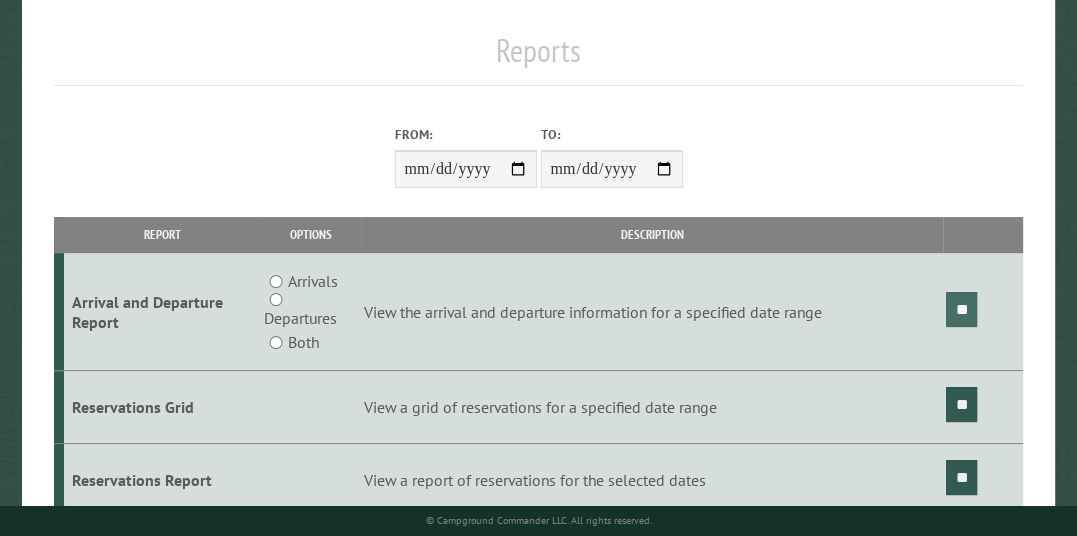 click on "**" at bounding box center (961, 309) 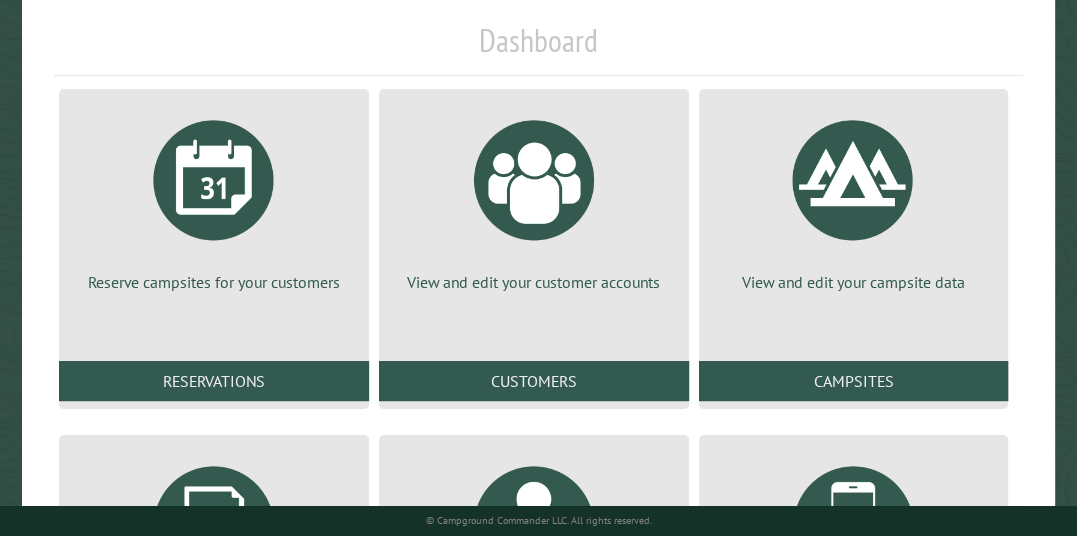 scroll, scrollTop: 200, scrollLeft: 0, axis: vertical 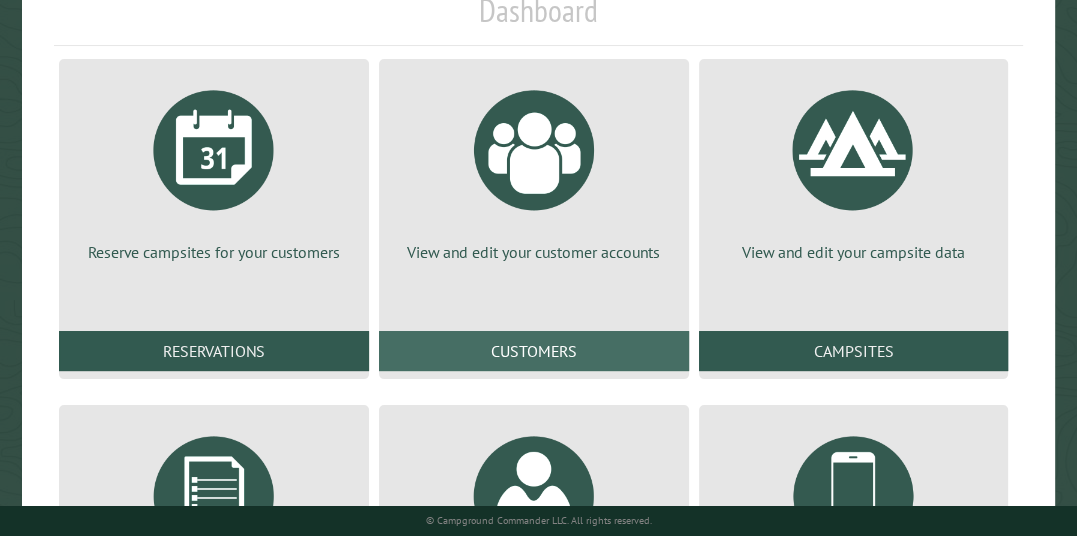 click on "Customers" at bounding box center (534, 351) 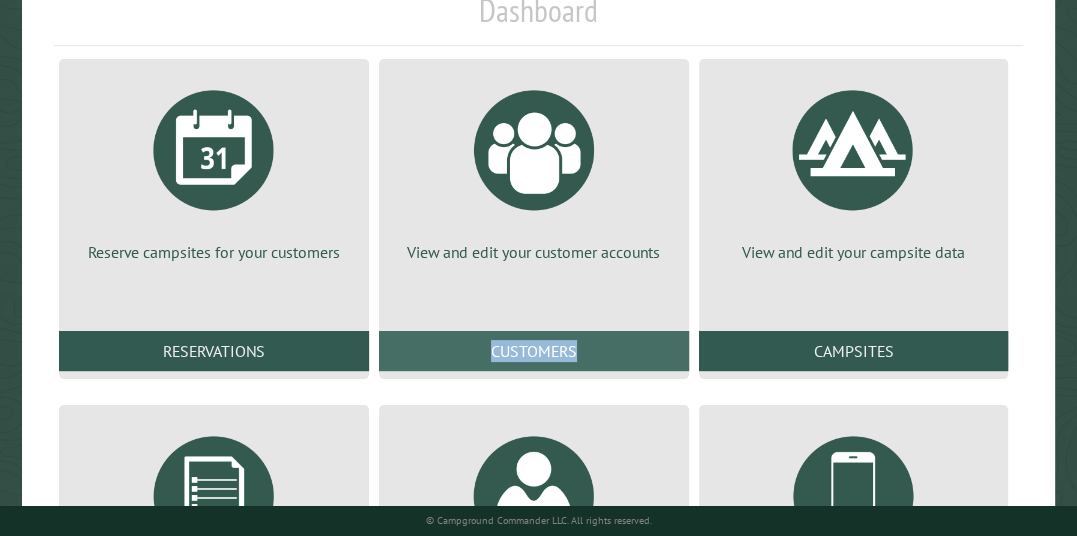 click on "Customers" at bounding box center [534, 351] 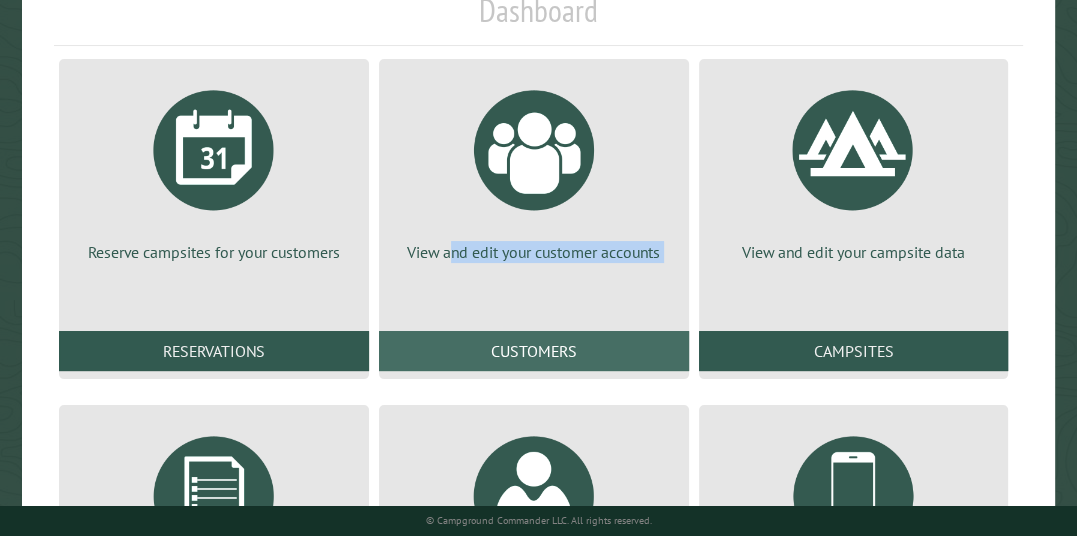 drag, startPoint x: 514, startPoint y: 345, endPoint x: 452, endPoint y: 330, distance: 63.788715 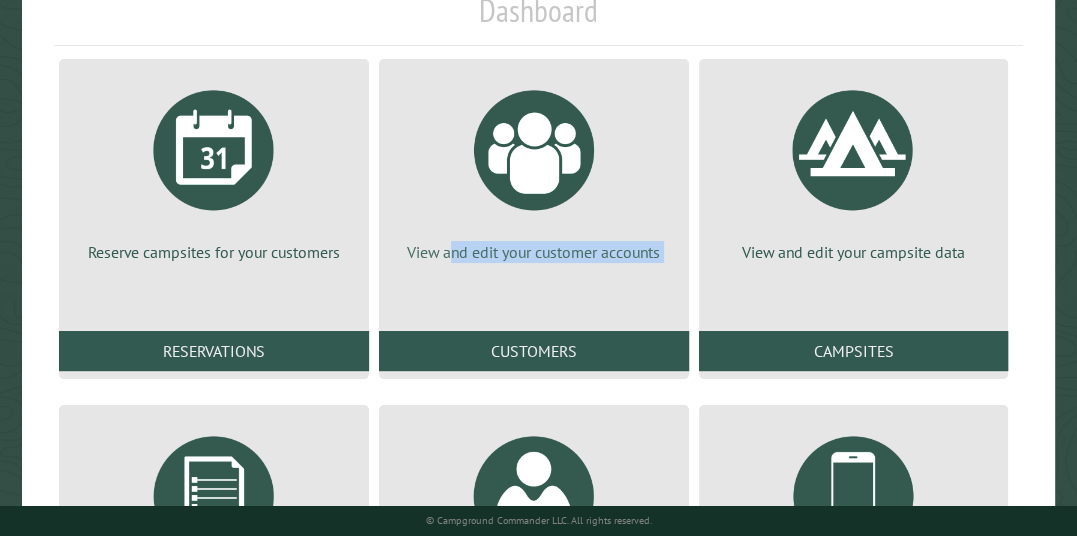 drag, startPoint x: 452, startPoint y: 330, endPoint x: 645, endPoint y: 129, distance: 278.6575 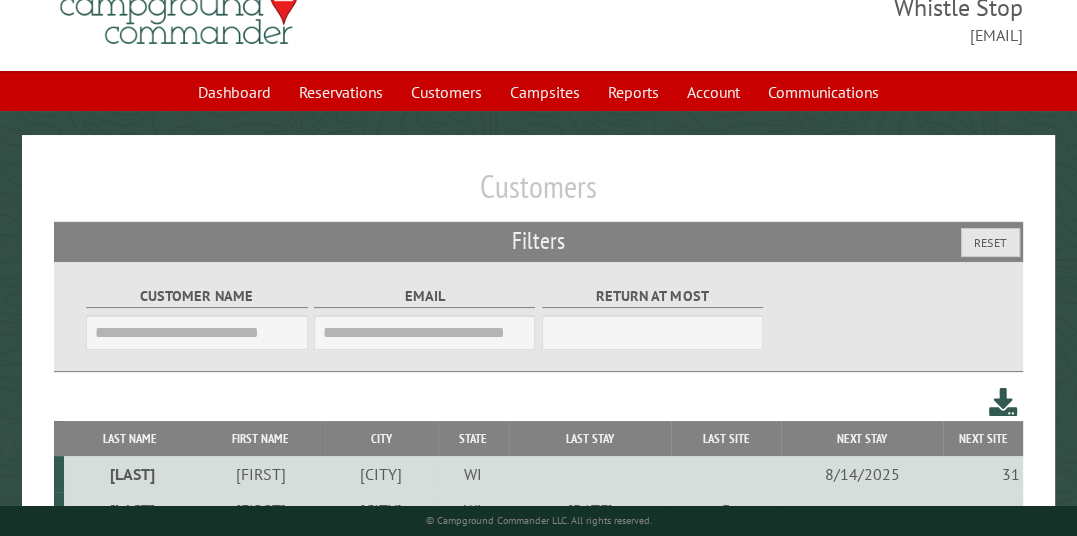 scroll, scrollTop: 100, scrollLeft: 0, axis: vertical 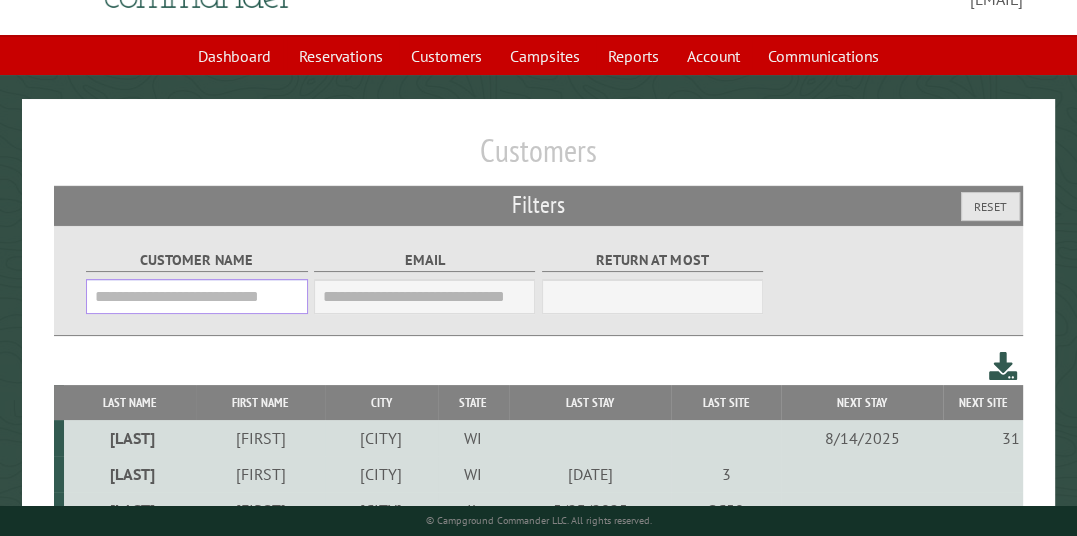 click on "Customer Name" at bounding box center [196, 296] 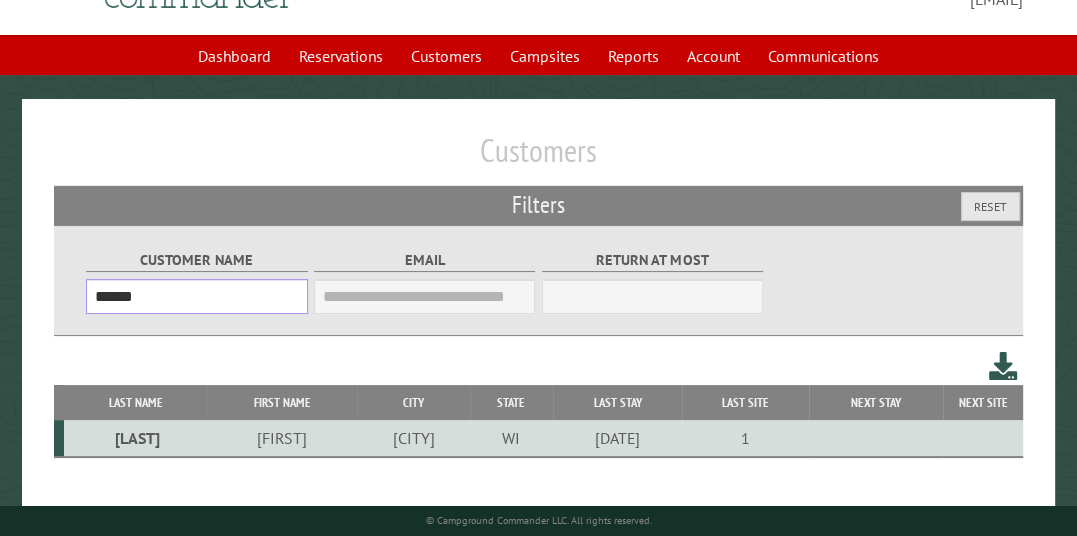 type on "******" 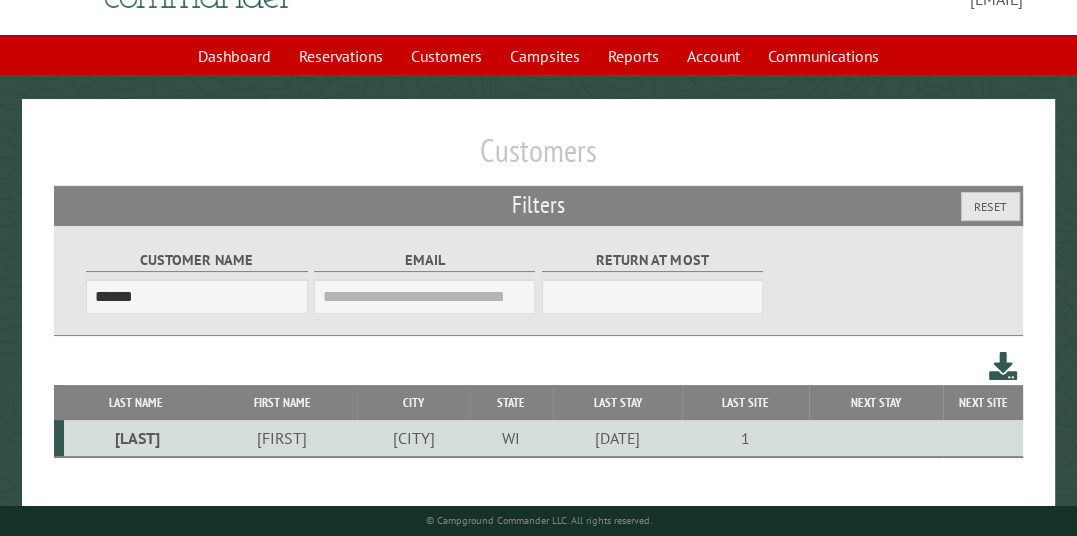 click on "[LAST]" at bounding box center (135, 438) 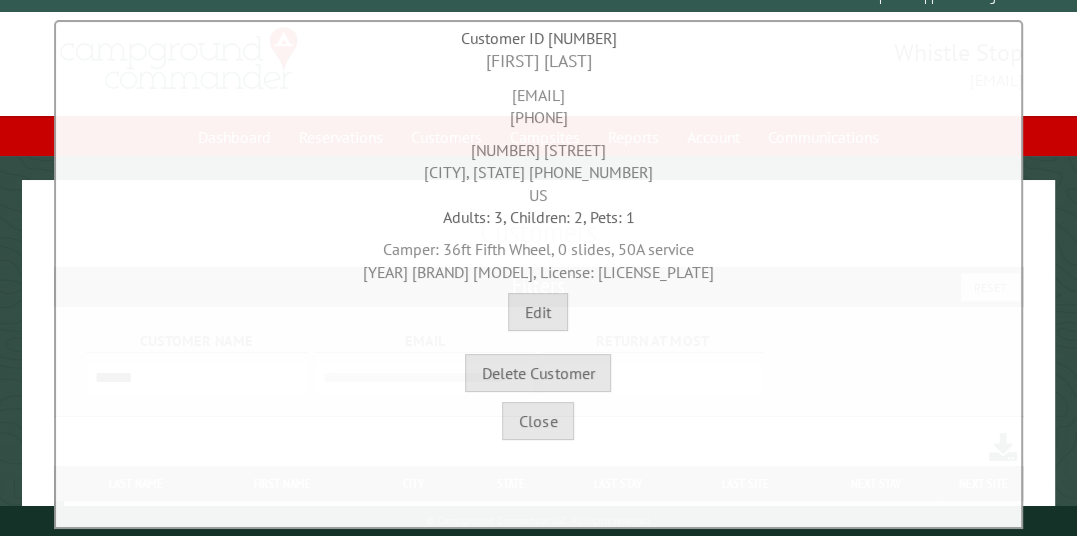 scroll, scrollTop: 0, scrollLeft: 0, axis: both 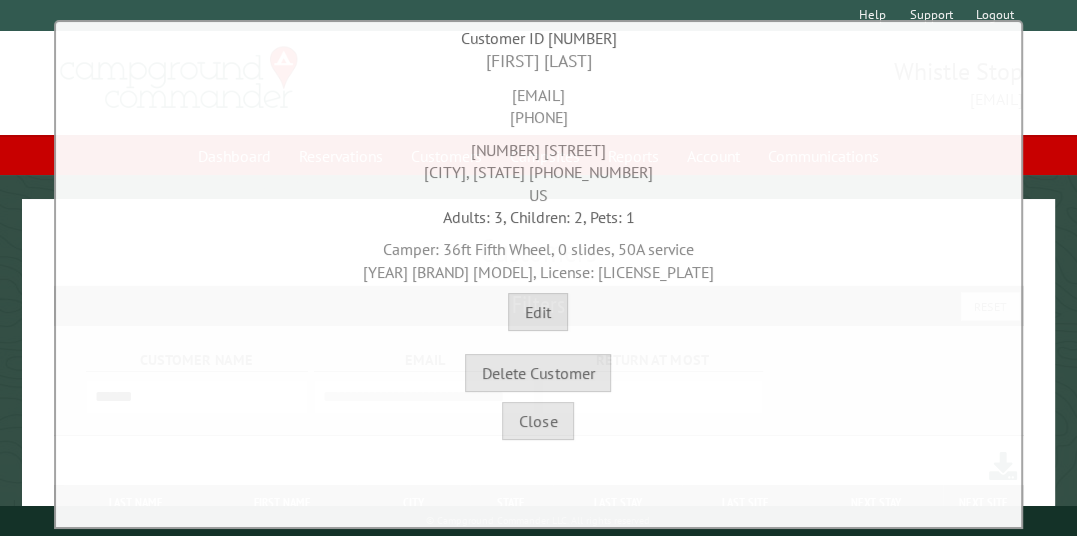 click on "**********" at bounding box center [538, 103] 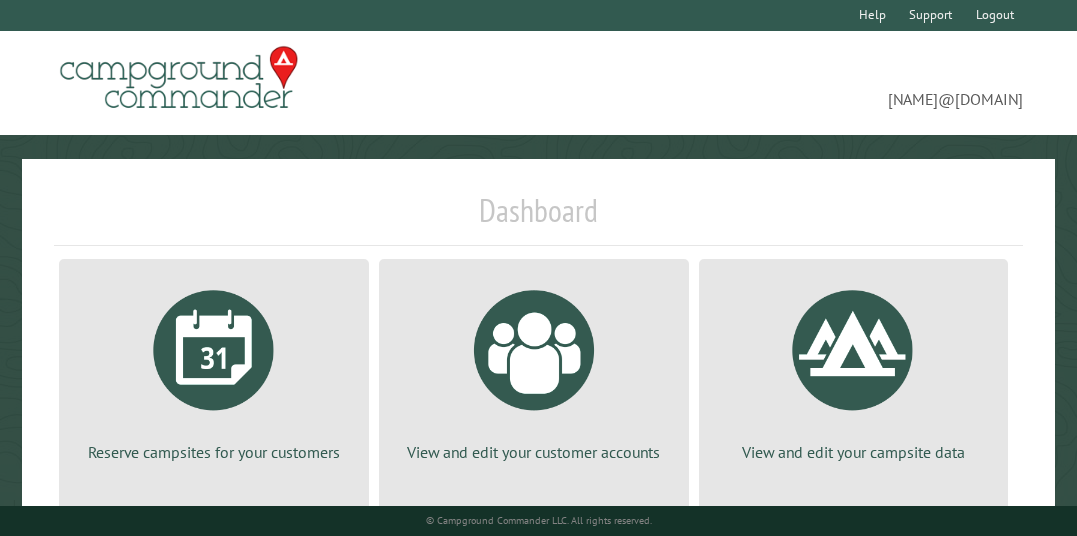scroll, scrollTop: 0, scrollLeft: 0, axis: both 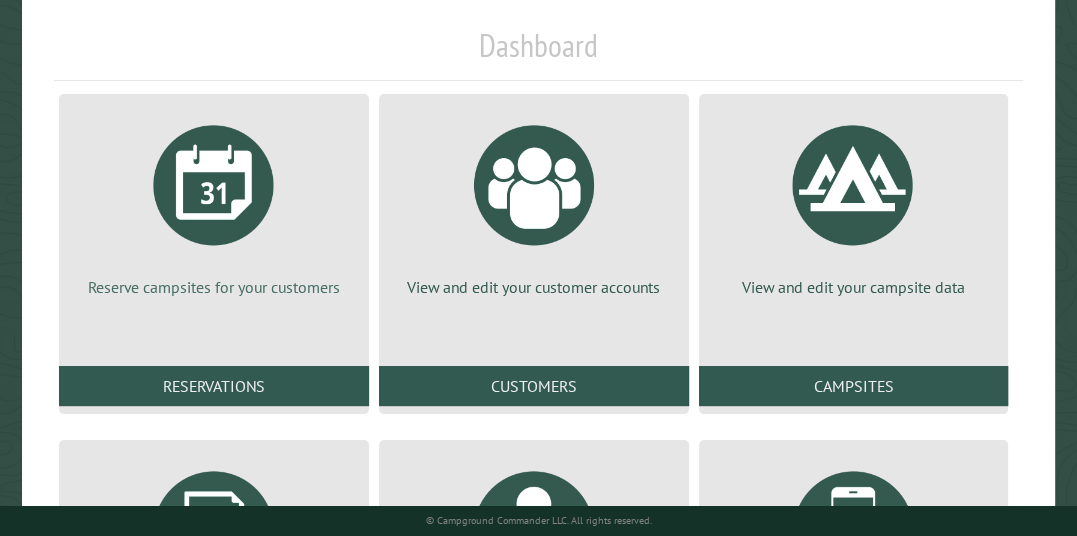 click at bounding box center [214, 185] 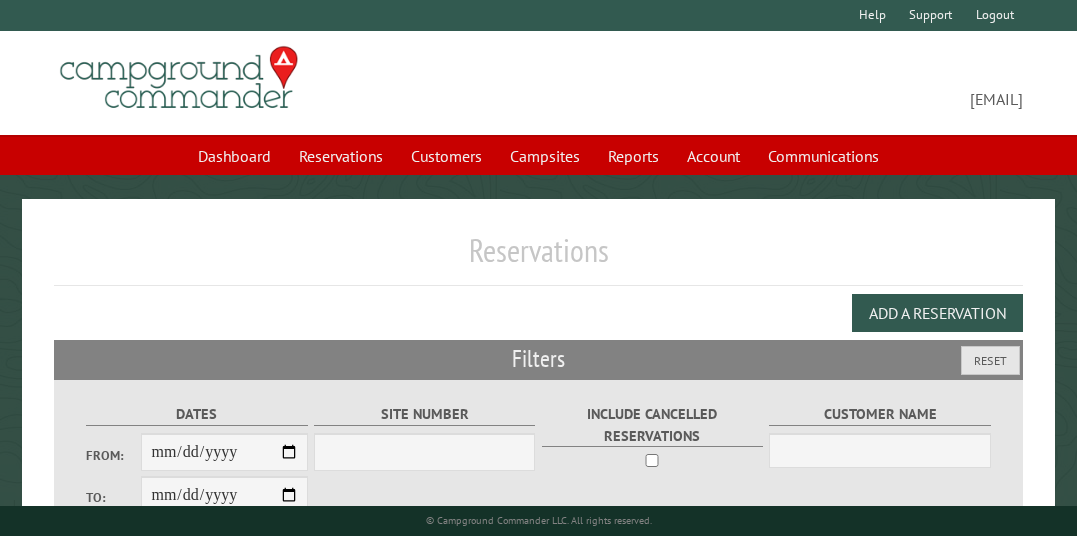 scroll, scrollTop: 0, scrollLeft: 0, axis: both 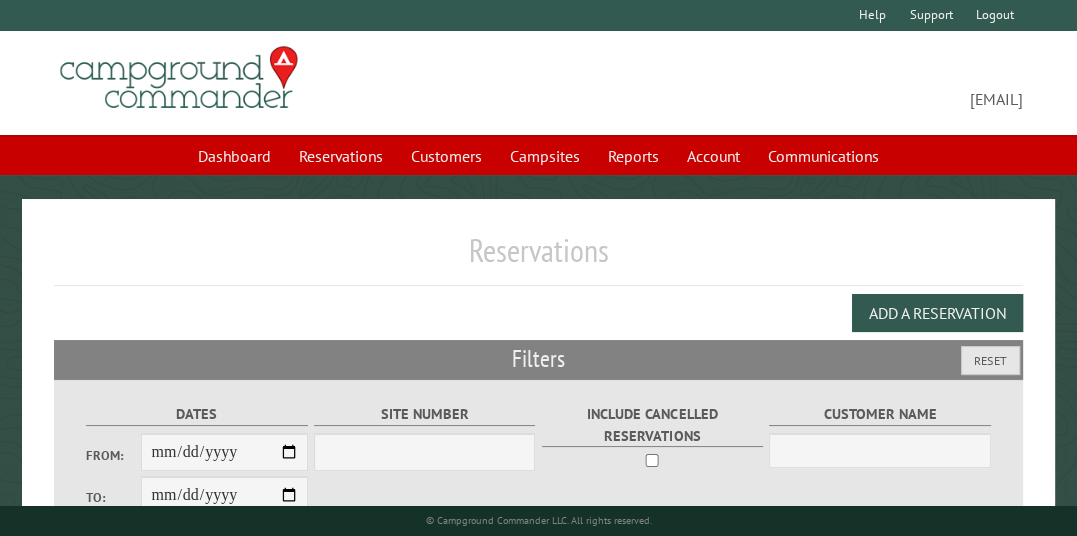 select on "***" 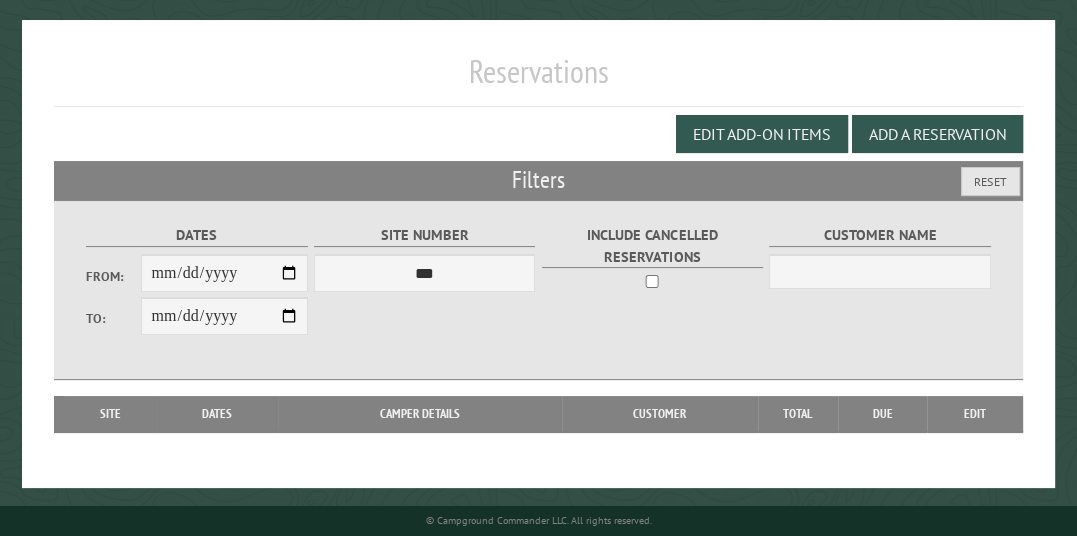 scroll, scrollTop: 181, scrollLeft: 0, axis: vertical 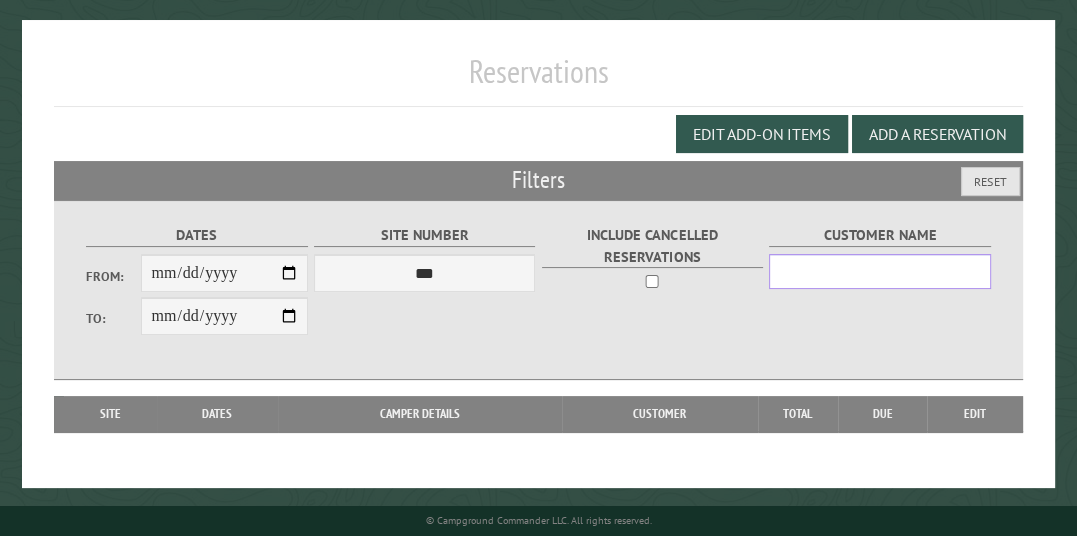 click on "Customer Name" at bounding box center (879, 271) 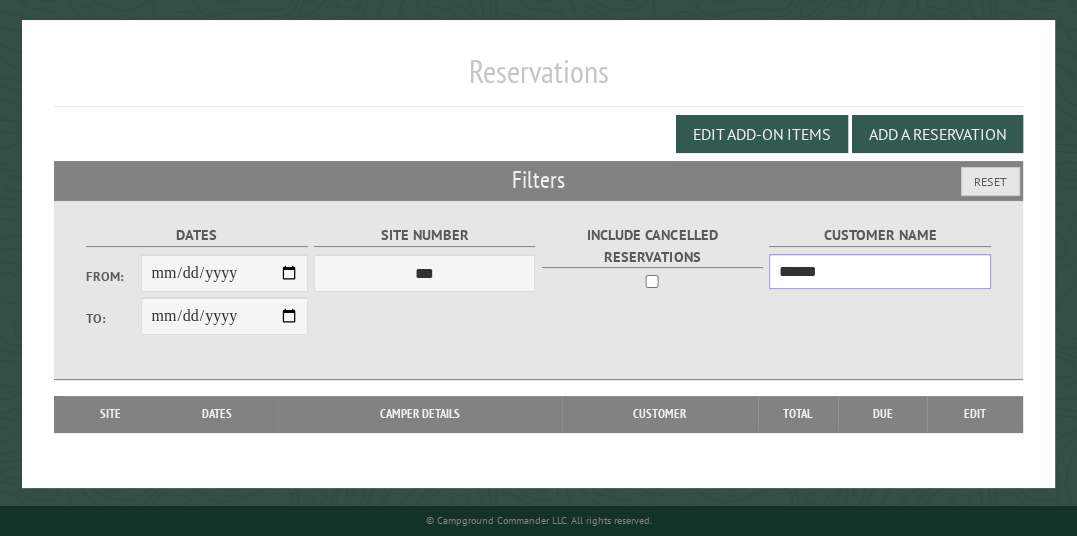 click on "******" at bounding box center (879, 271) 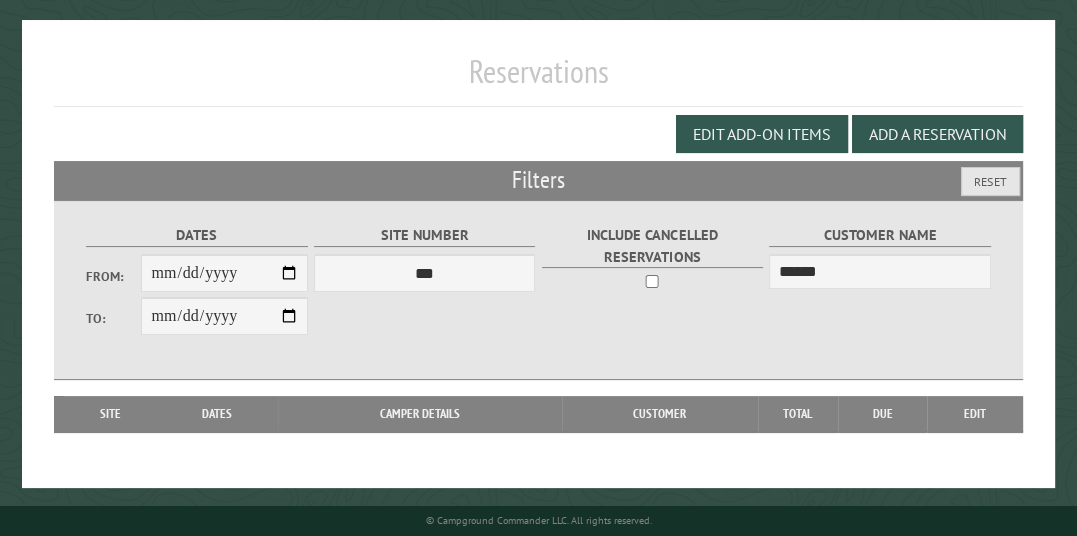 click on "Dates
From:
To:
Site Number
*** * * * * * ** * * * * ** *** ** ** ** ** ** ** ** ** ** ** ** ** ** ** ** ** ** ** ** ** ** ** ** ** ** ** ** ** ** ** *** *** *** *** *** *** *** *** **** **** **** ****
Include Cancelled Reservations
Customer Name
[NAME]" at bounding box center (538, 290) 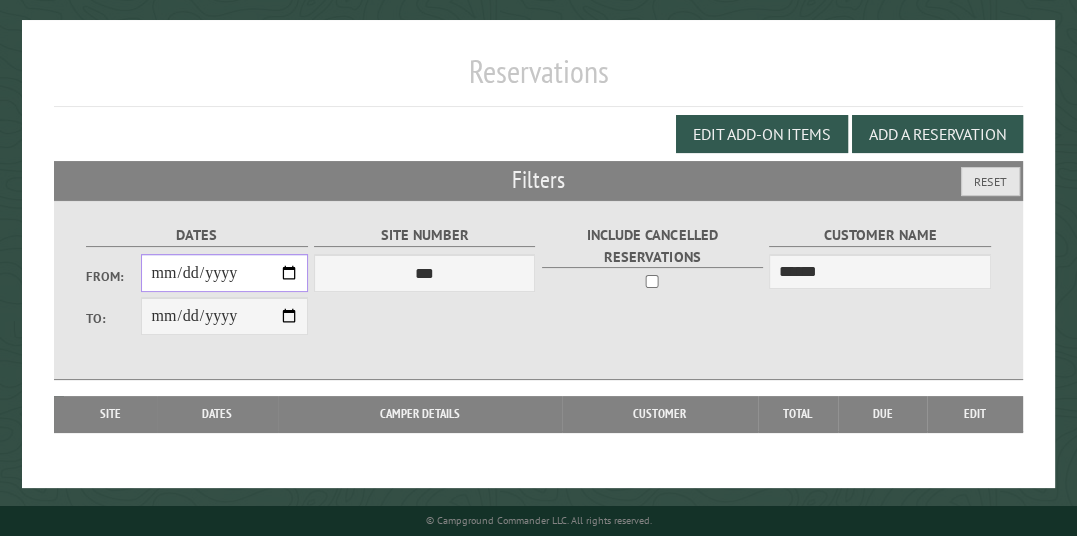 click on "From:" at bounding box center [224, 273] 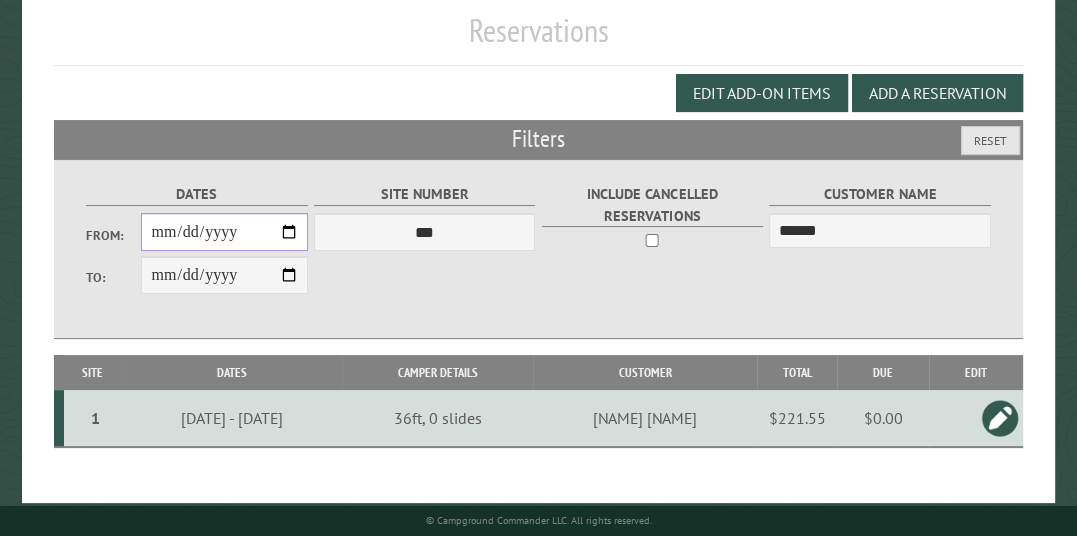 scroll, scrollTop: 237, scrollLeft: 0, axis: vertical 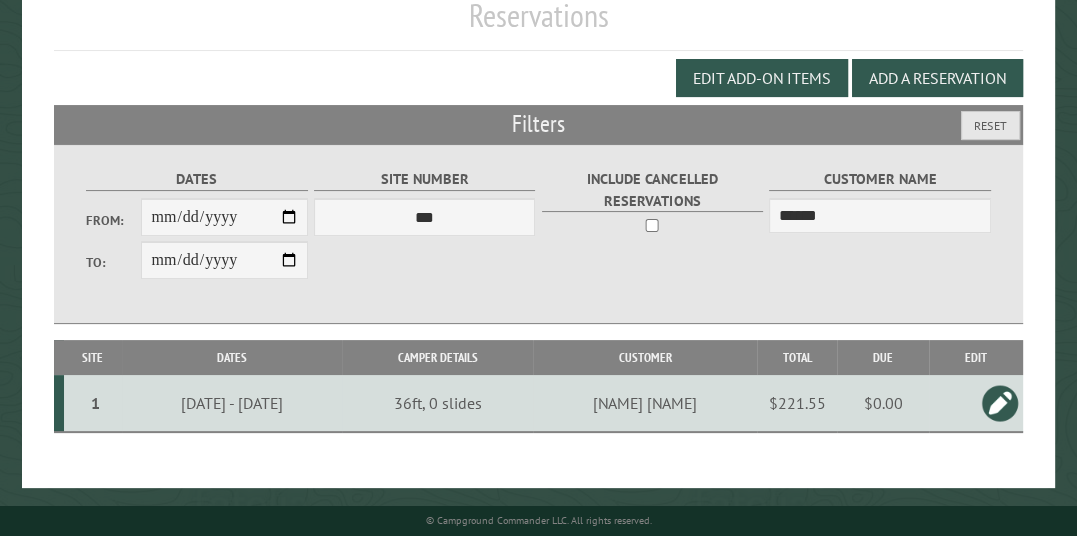 click at bounding box center [1000, 403] 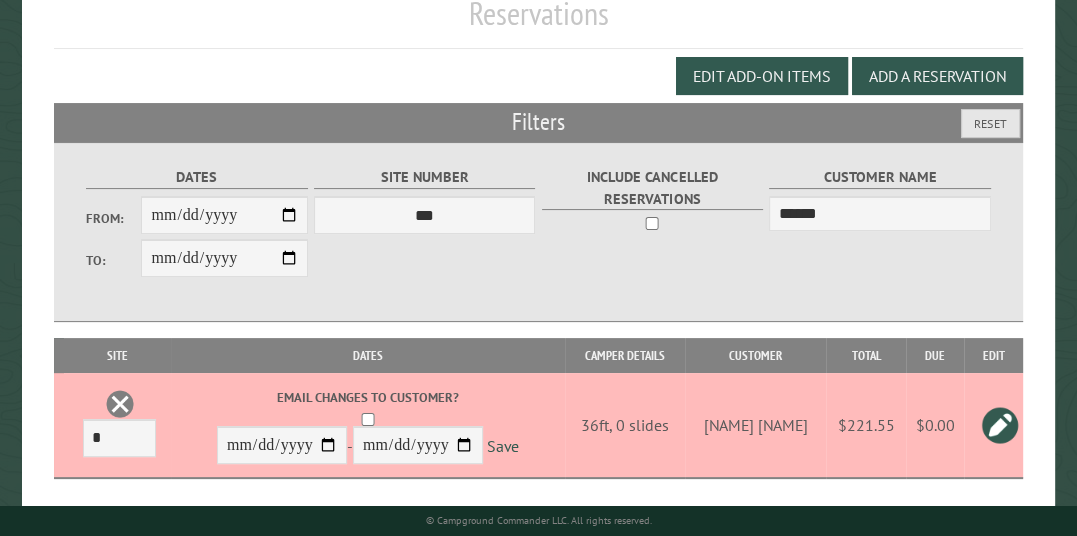 scroll, scrollTop: 288, scrollLeft: 0, axis: vertical 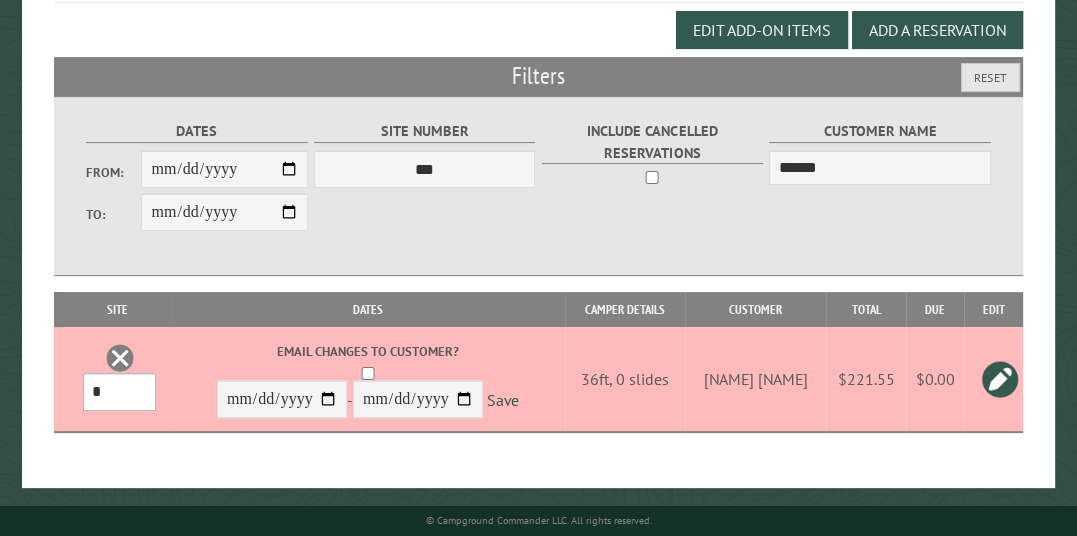 click on "*** * * * * * ** * * * * ** *** ** ** ** ** ** ** ** ** ** ** ** ** ** ** ** ** ** ** ** ** ** ** ** ** ** ** ** ** ** ** ** ** ** ** ** ** *** *** *** *** *** *** *** *** **** **** **** ****" at bounding box center (119, 392) 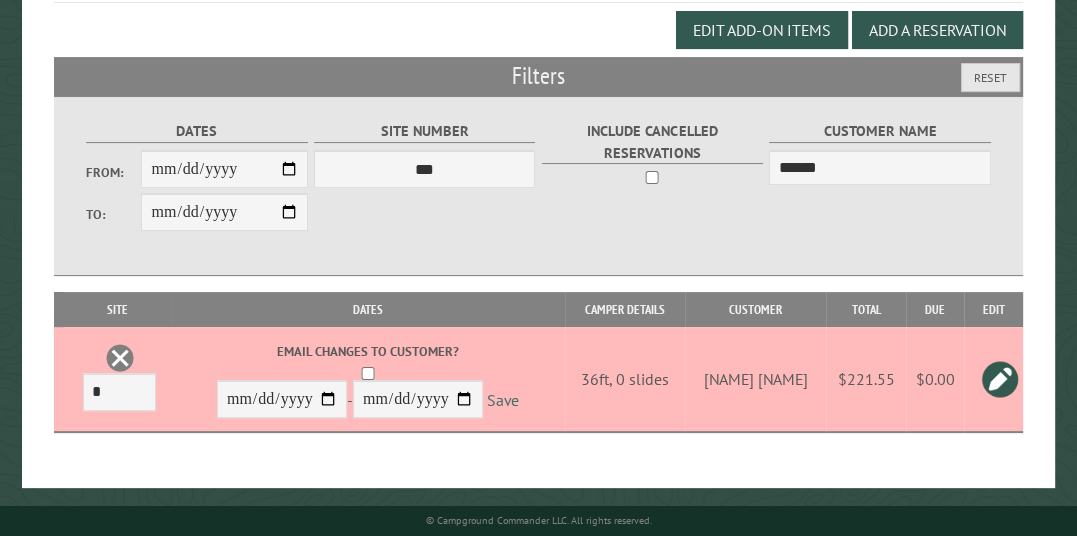 click on "Save" at bounding box center [503, 400] 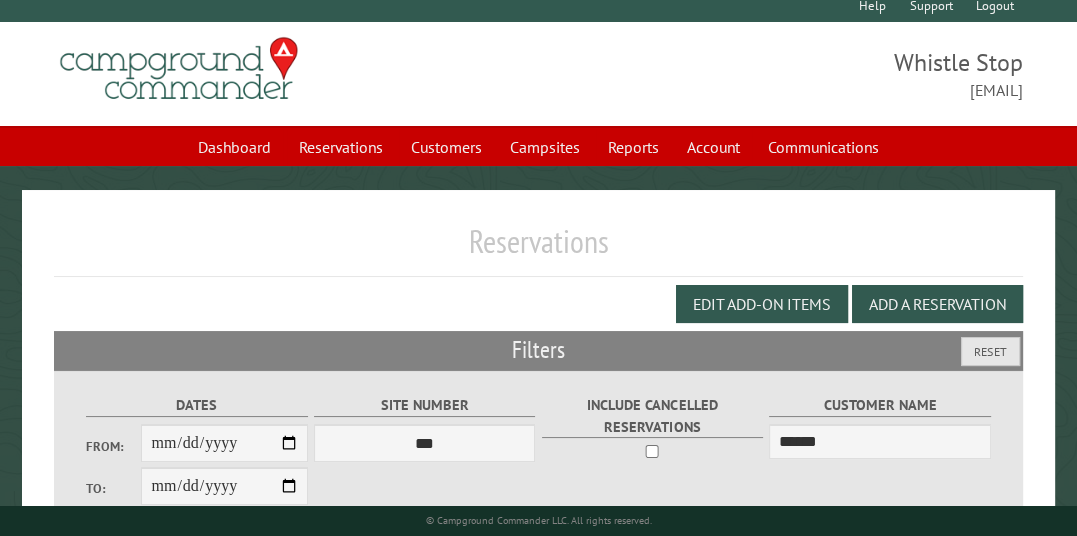 scroll, scrollTop: 0, scrollLeft: 0, axis: both 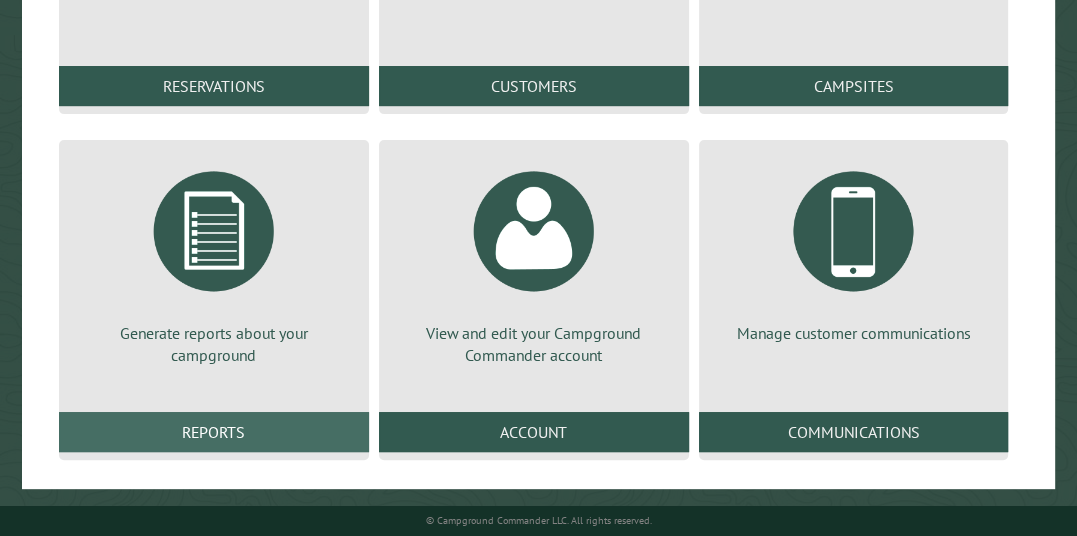 click on "Reports" at bounding box center (214, 432) 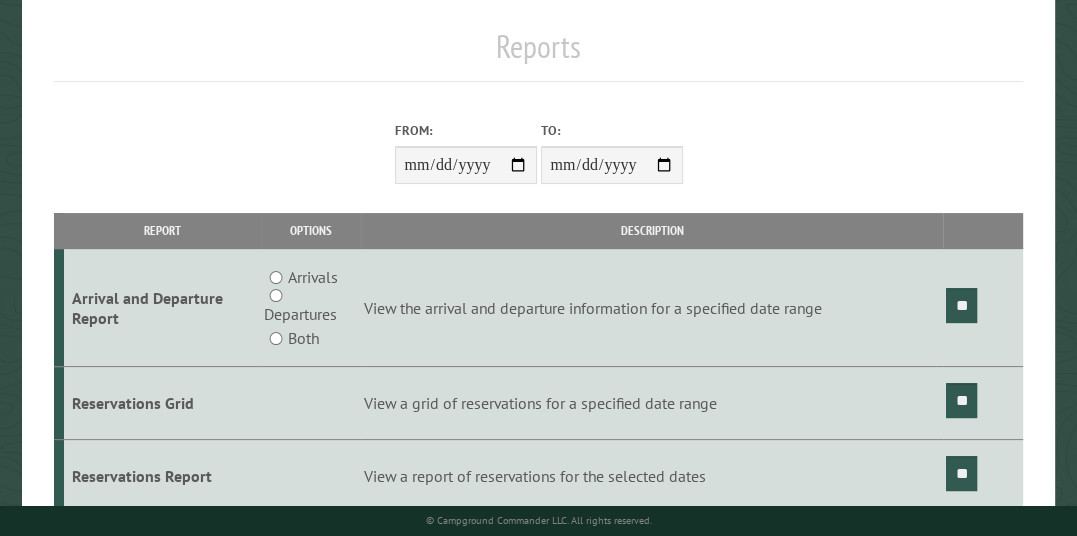 scroll, scrollTop: 400, scrollLeft: 0, axis: vertical 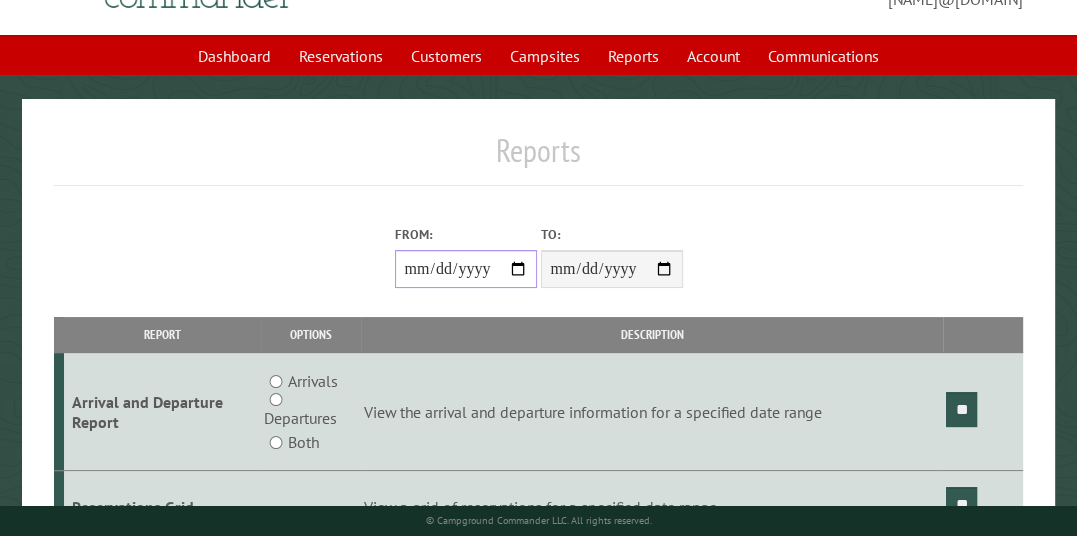click on "From:" at bounding box center (466, 269) 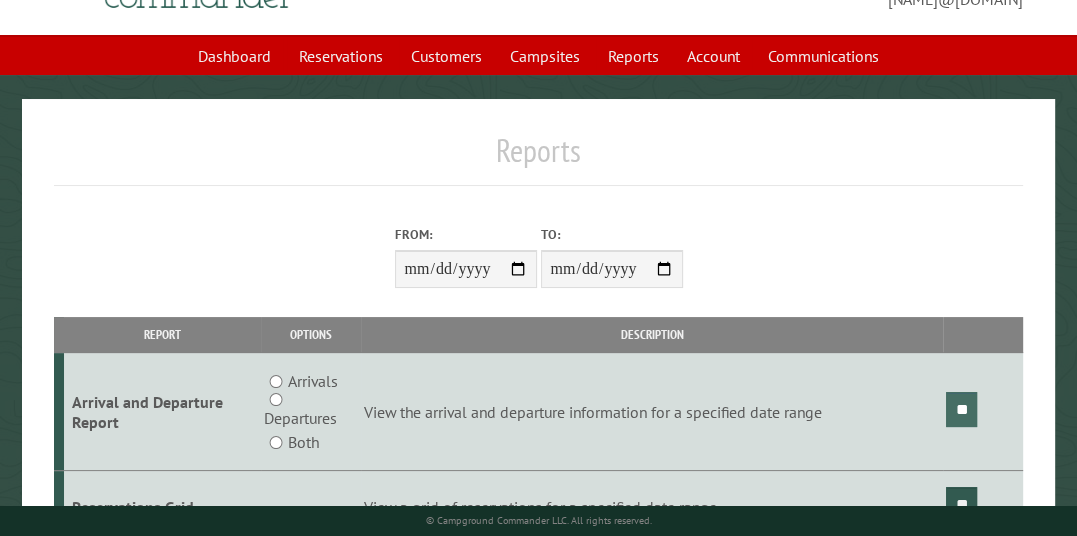 click on "**" at bounding box center [961, 409] 